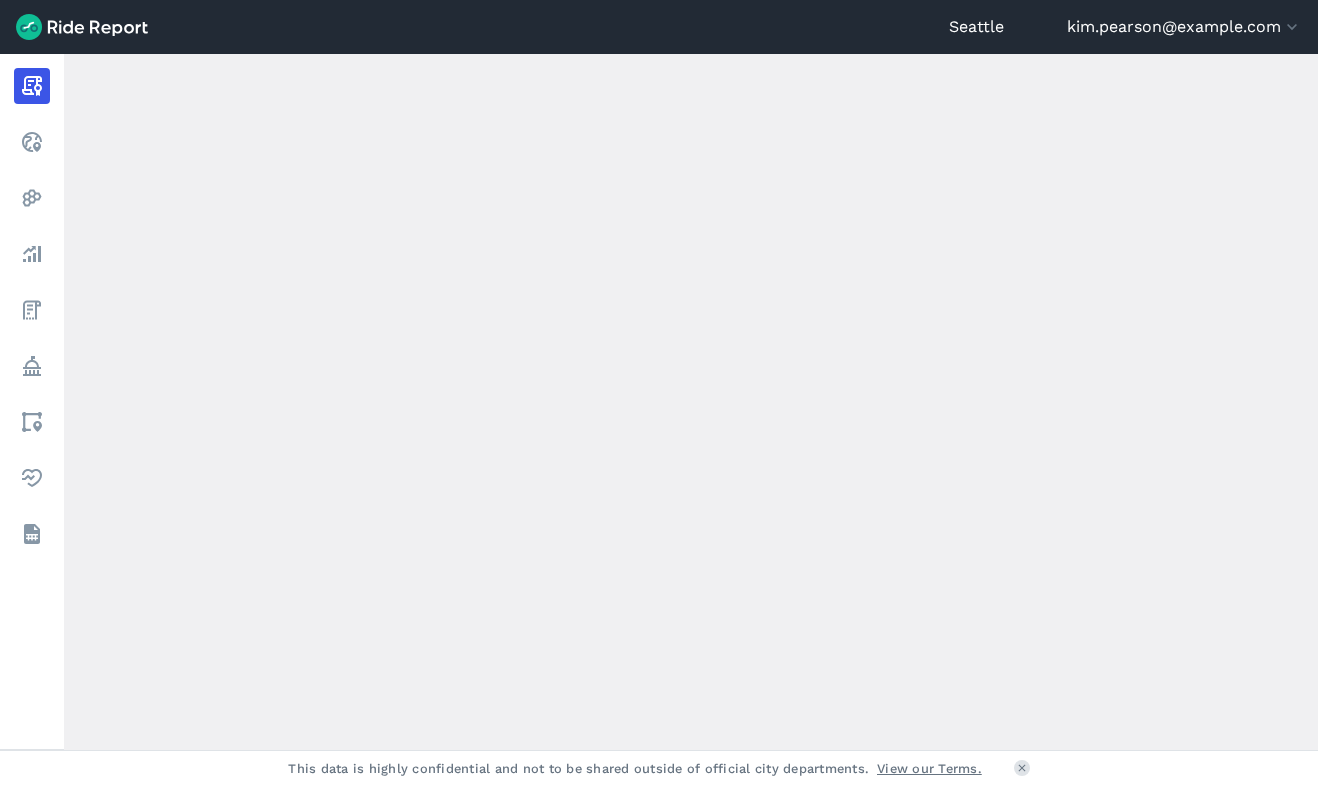 scroll, scrollTop: 0, scrollLeft: 0, axis: both 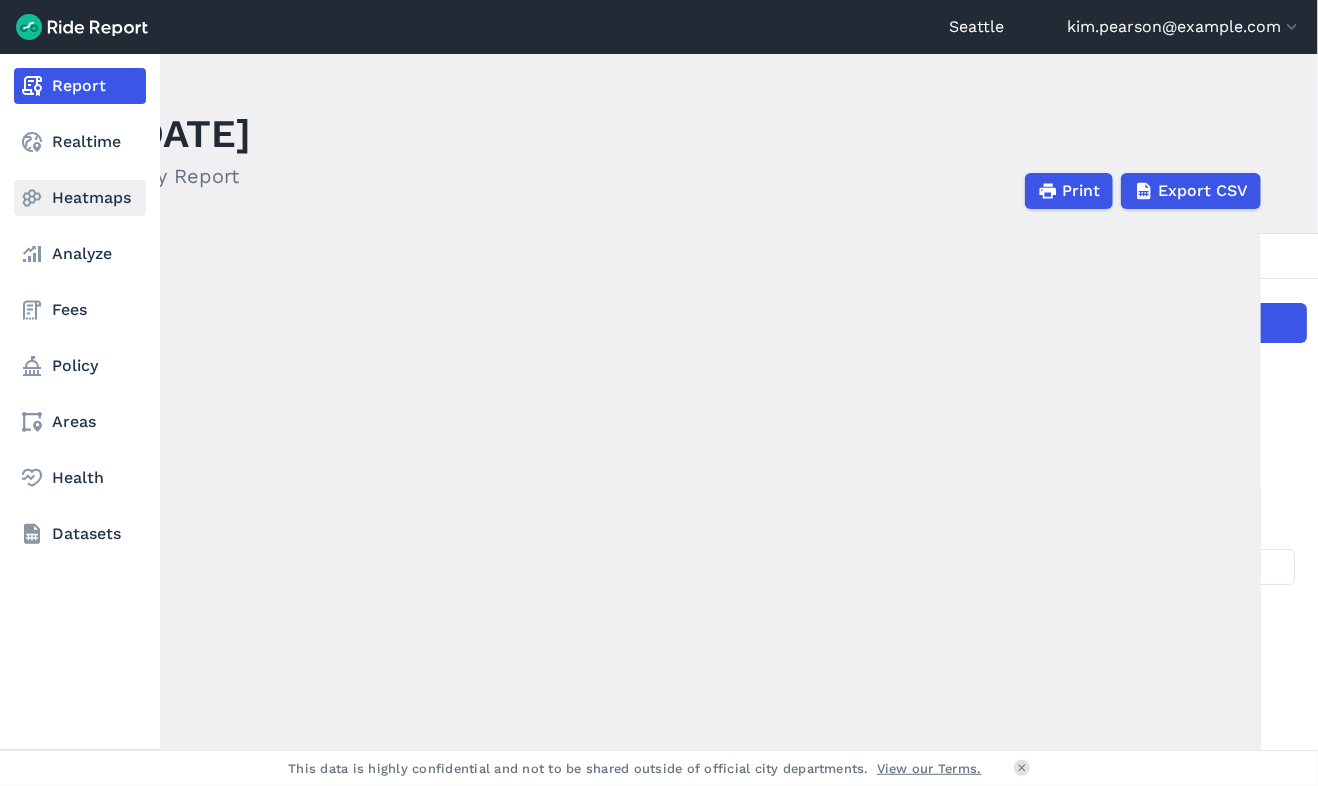 click on "Heatmaps" at bounding box center [80, 198] 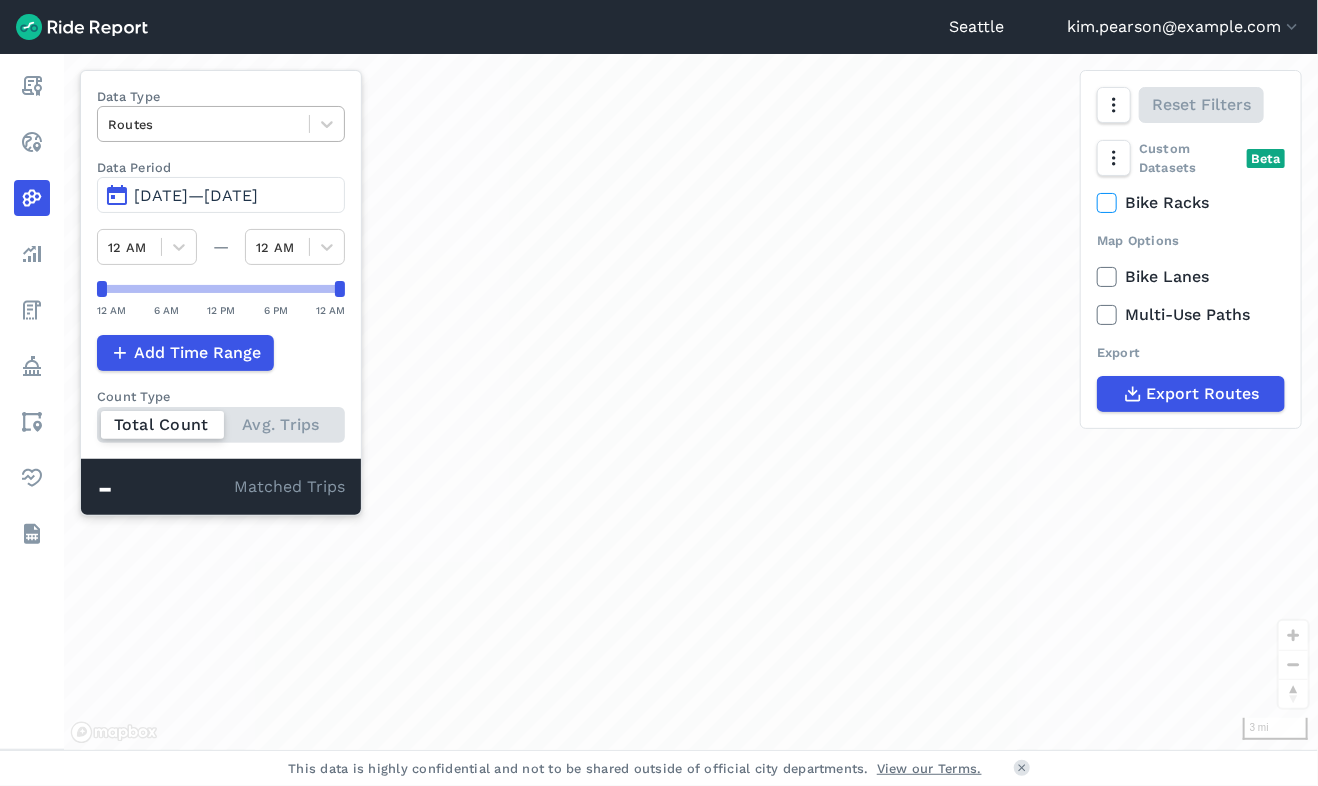 click at bounding box center (203, 124) 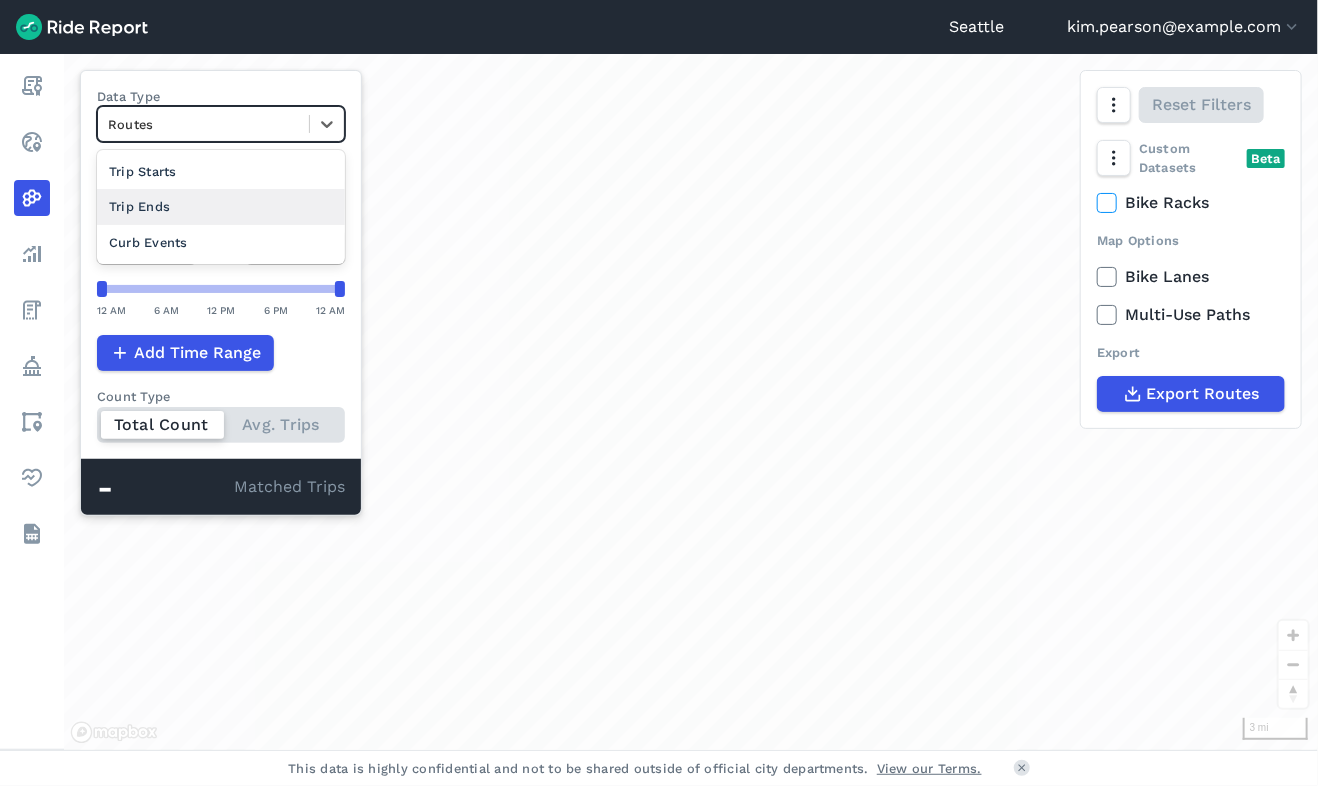click on "Trip Ends" at bounding box center [221, 206] 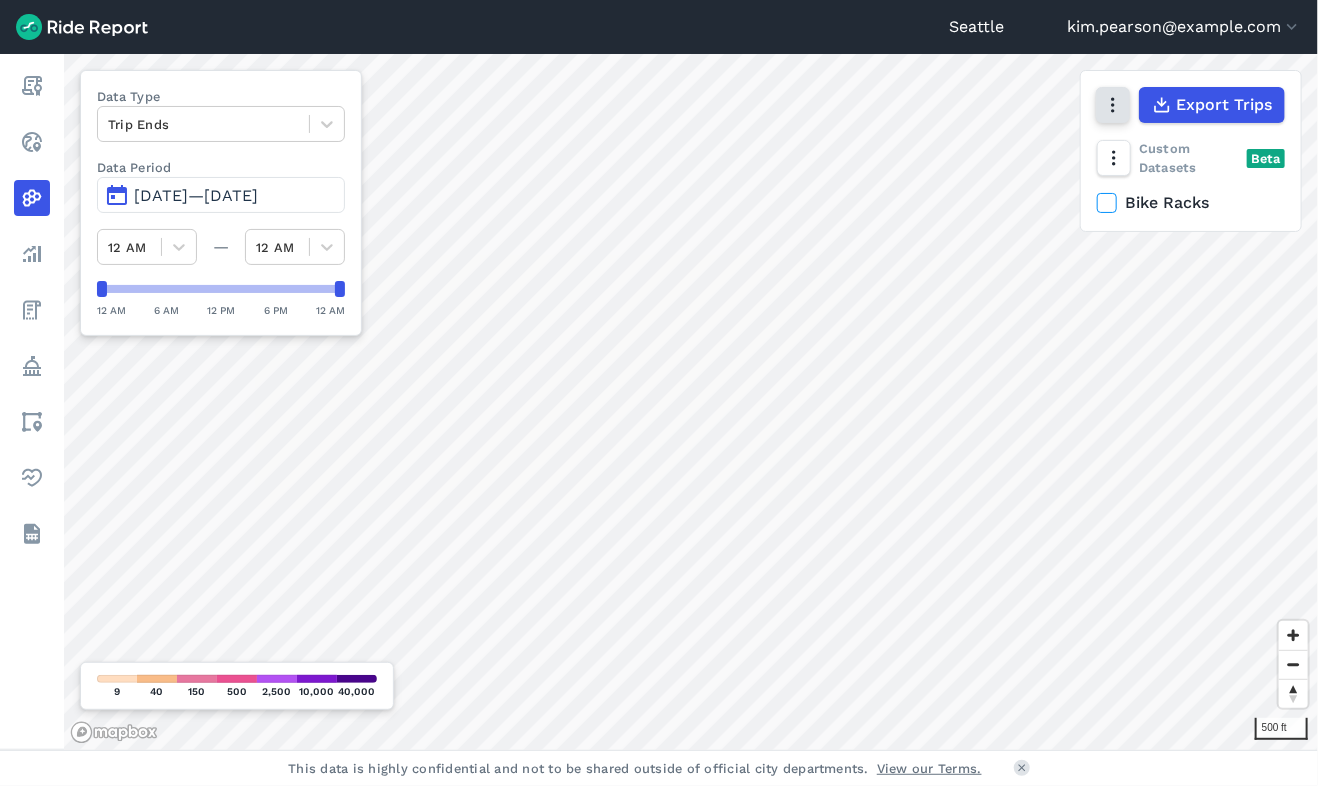 click 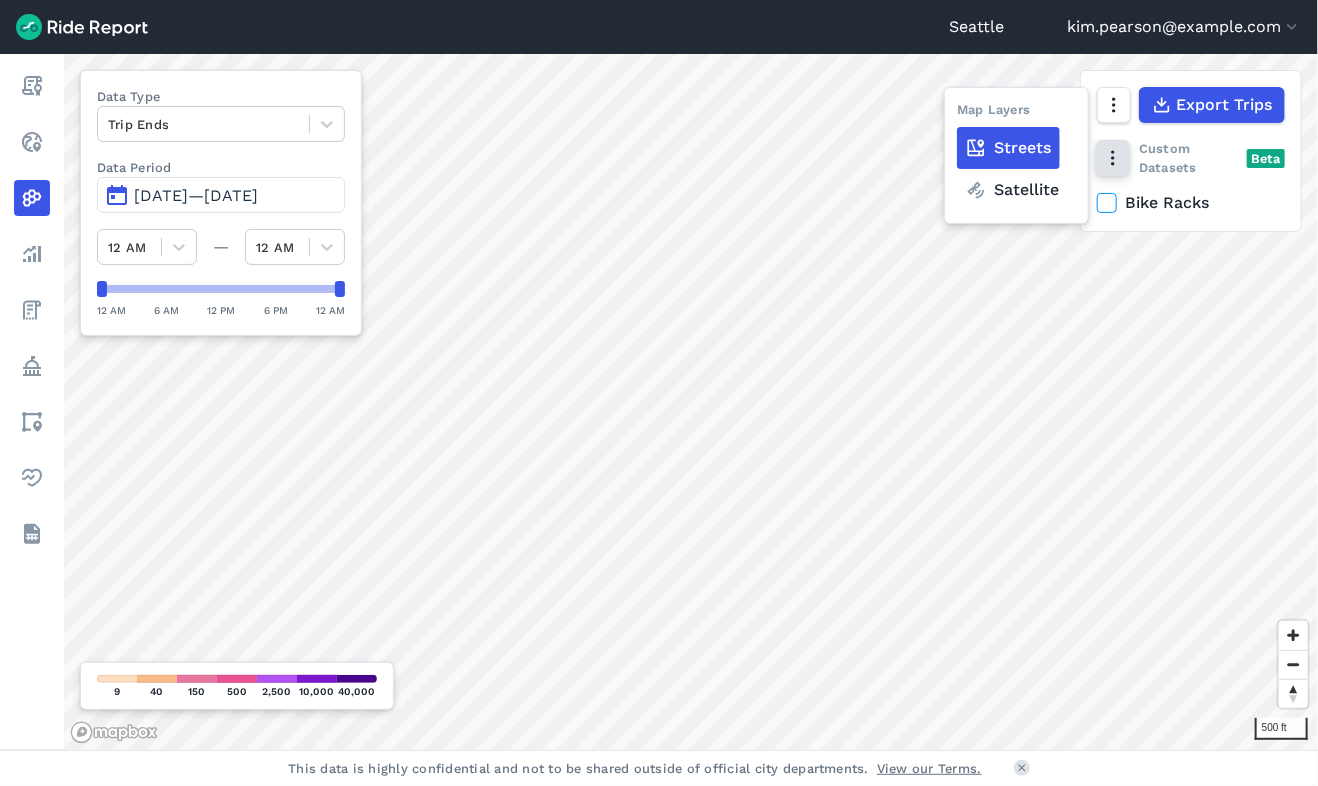 click 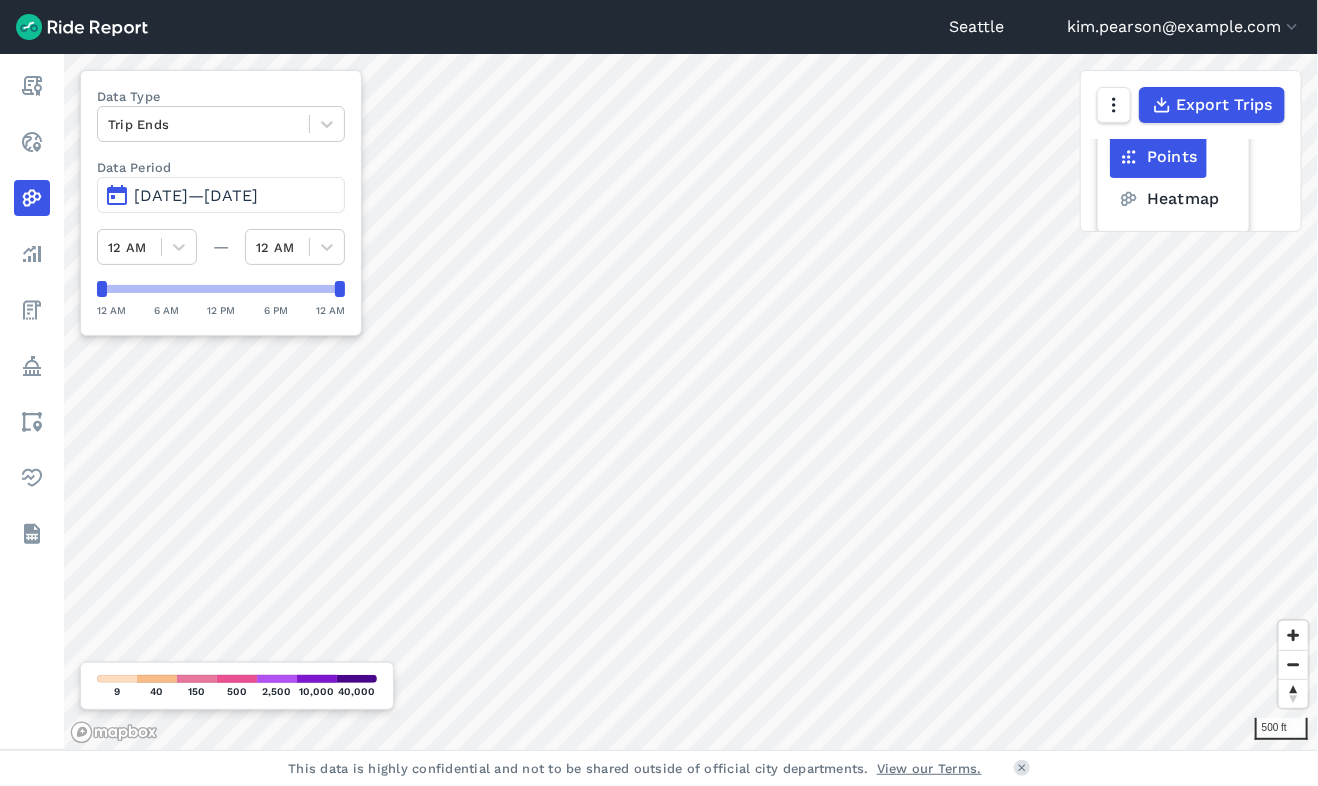 click on "Heatmap" at bounding box center (1169, 199) 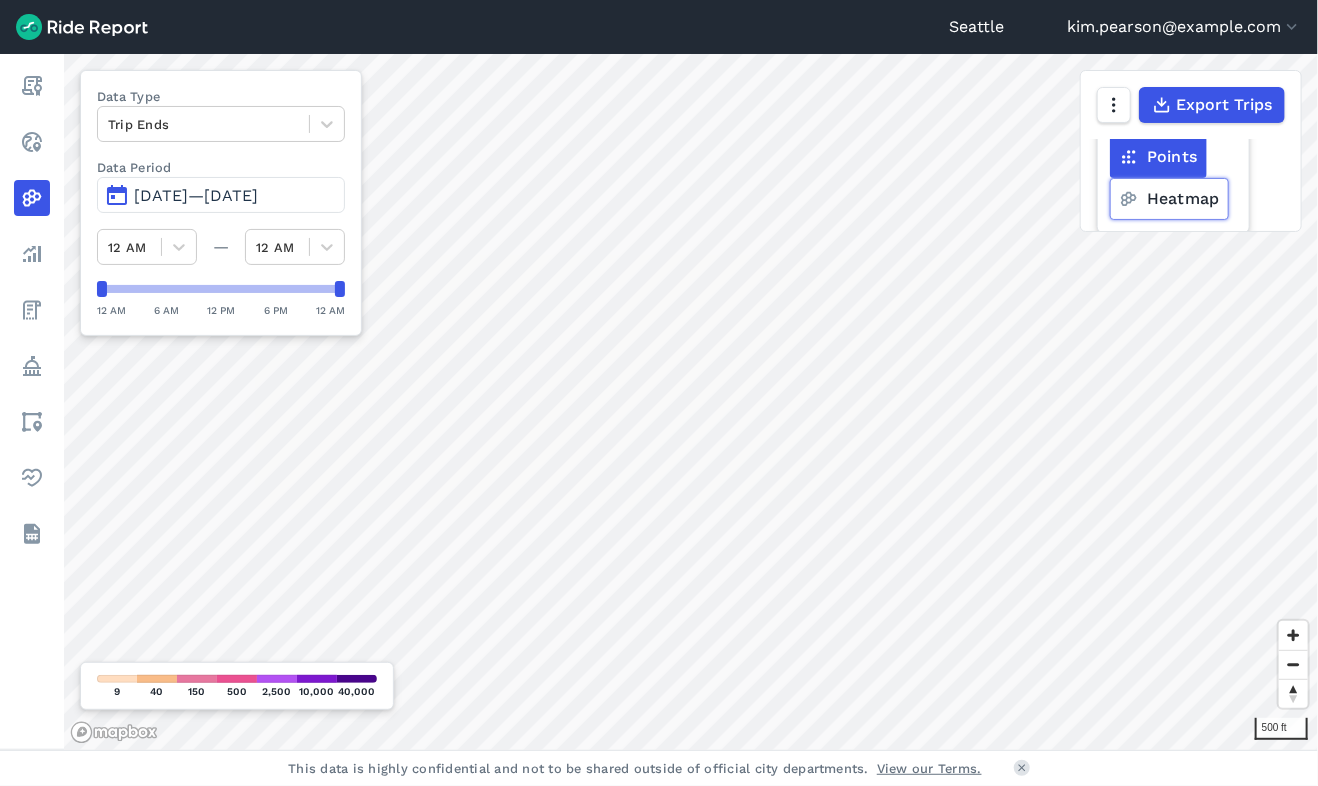 click on "Heatmap" at bounding box center [1110, 115] 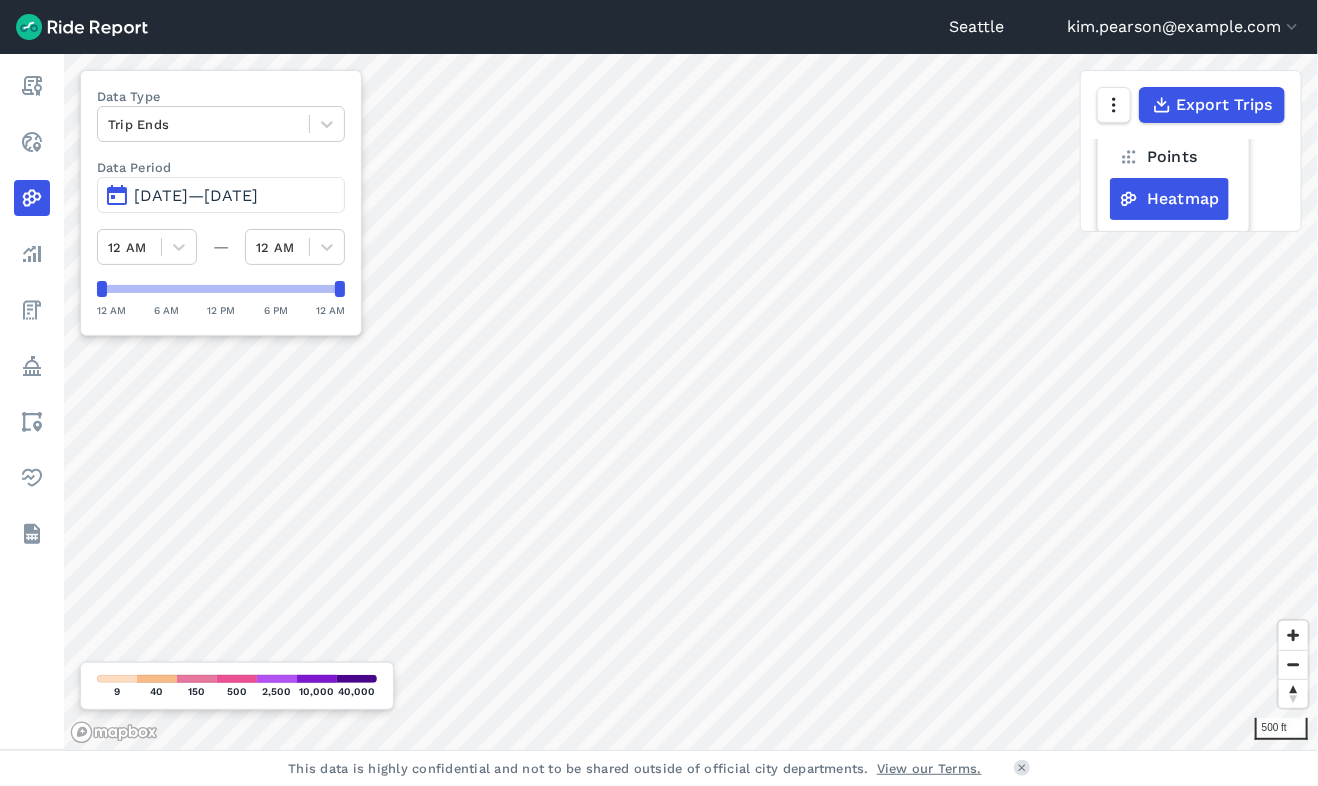 click on "Points" at bounding box center (1158, 157) 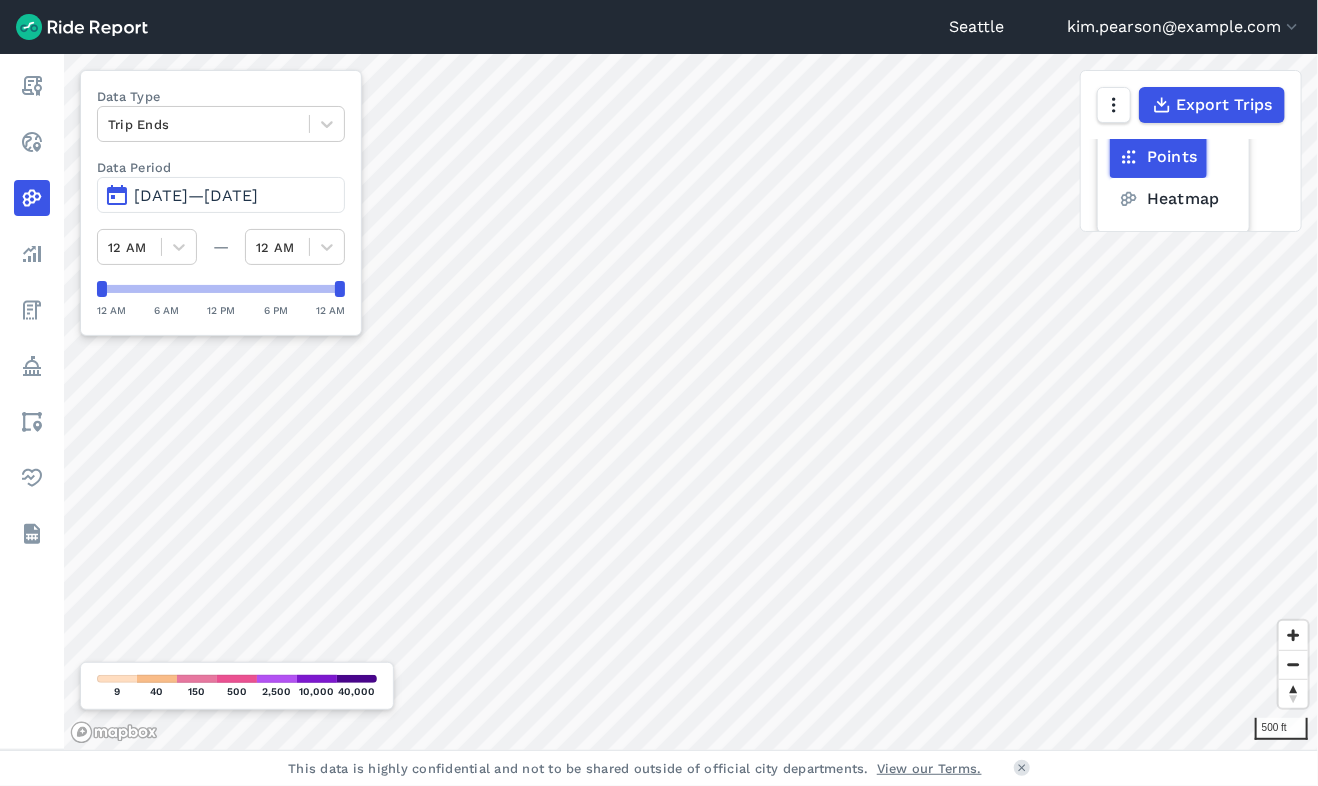 scroll, scrollTop: 8, scrollLeft: 0, axis: vertical 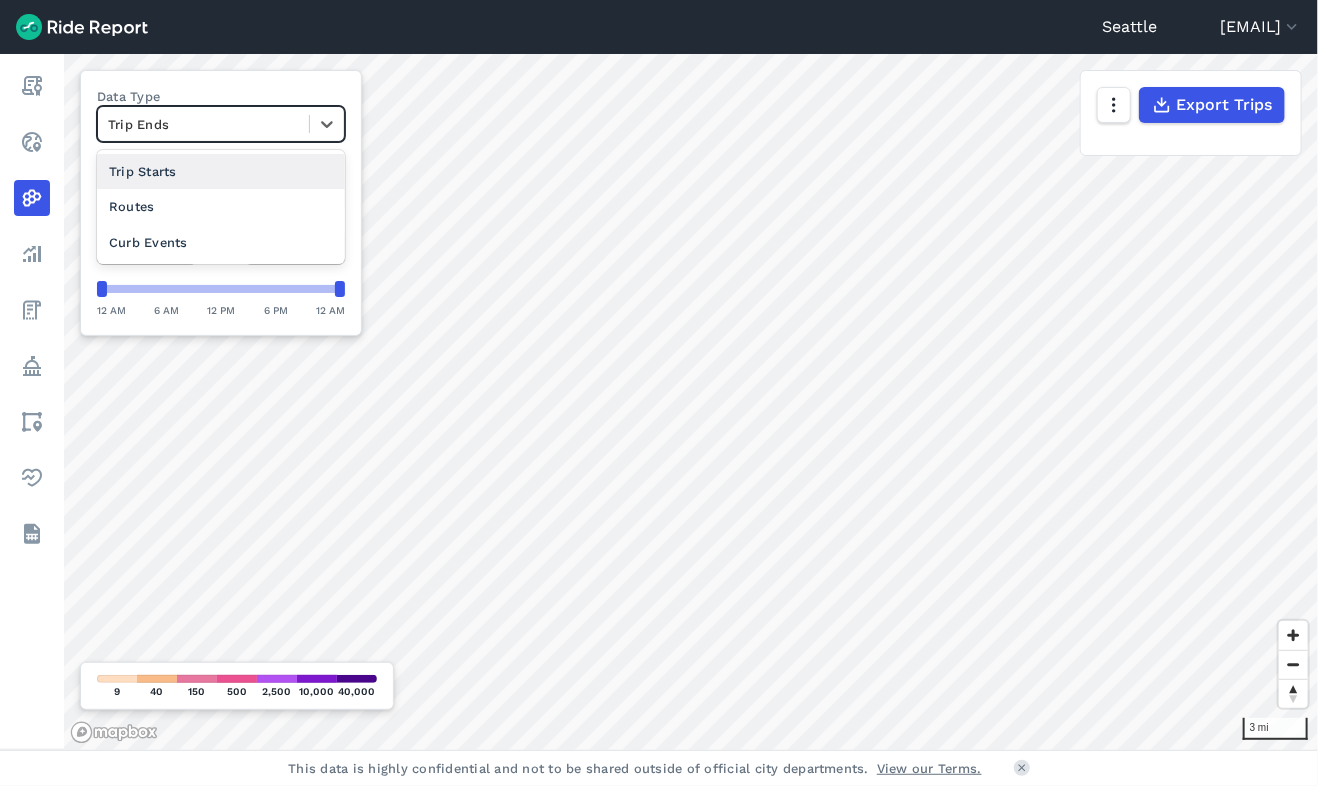 click at bounding box center (203, 124) 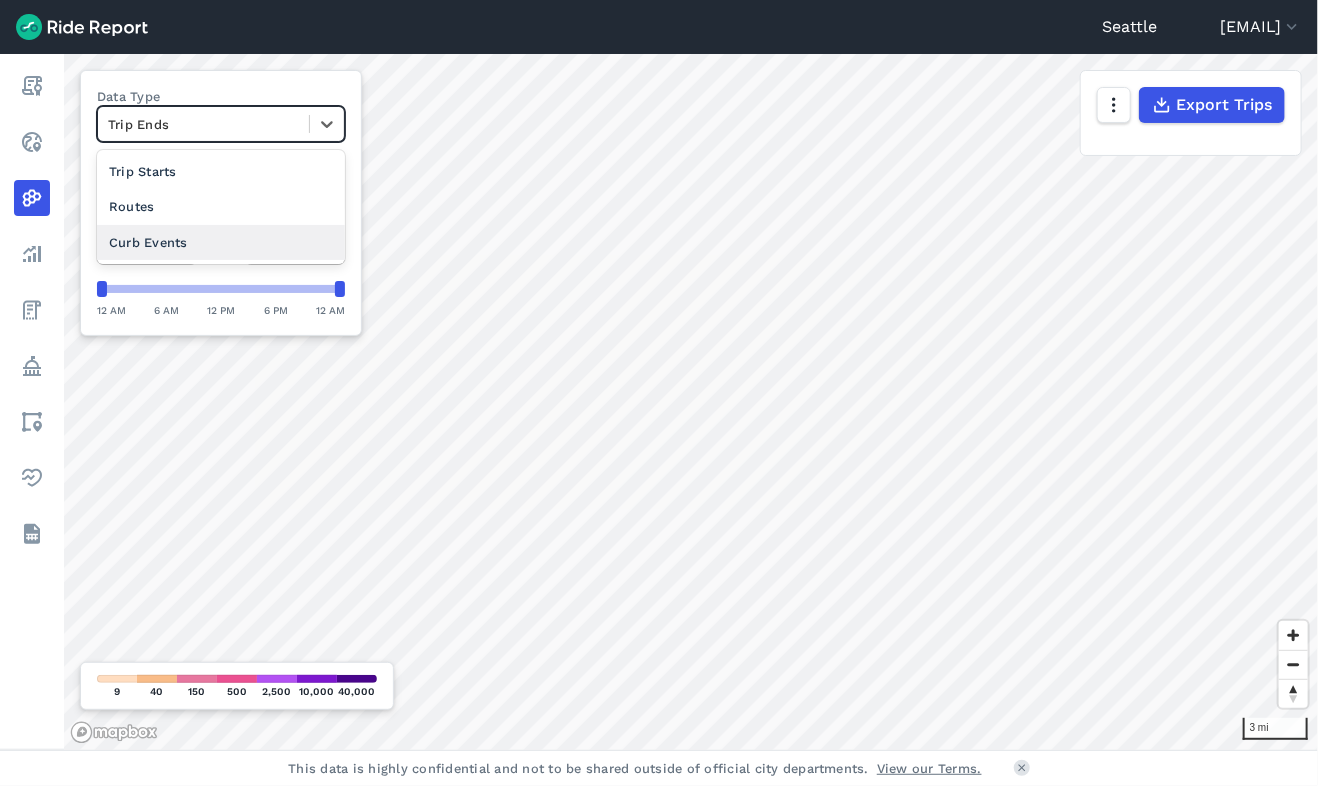 click on "Curb Events" at bounding box center [221, 242] 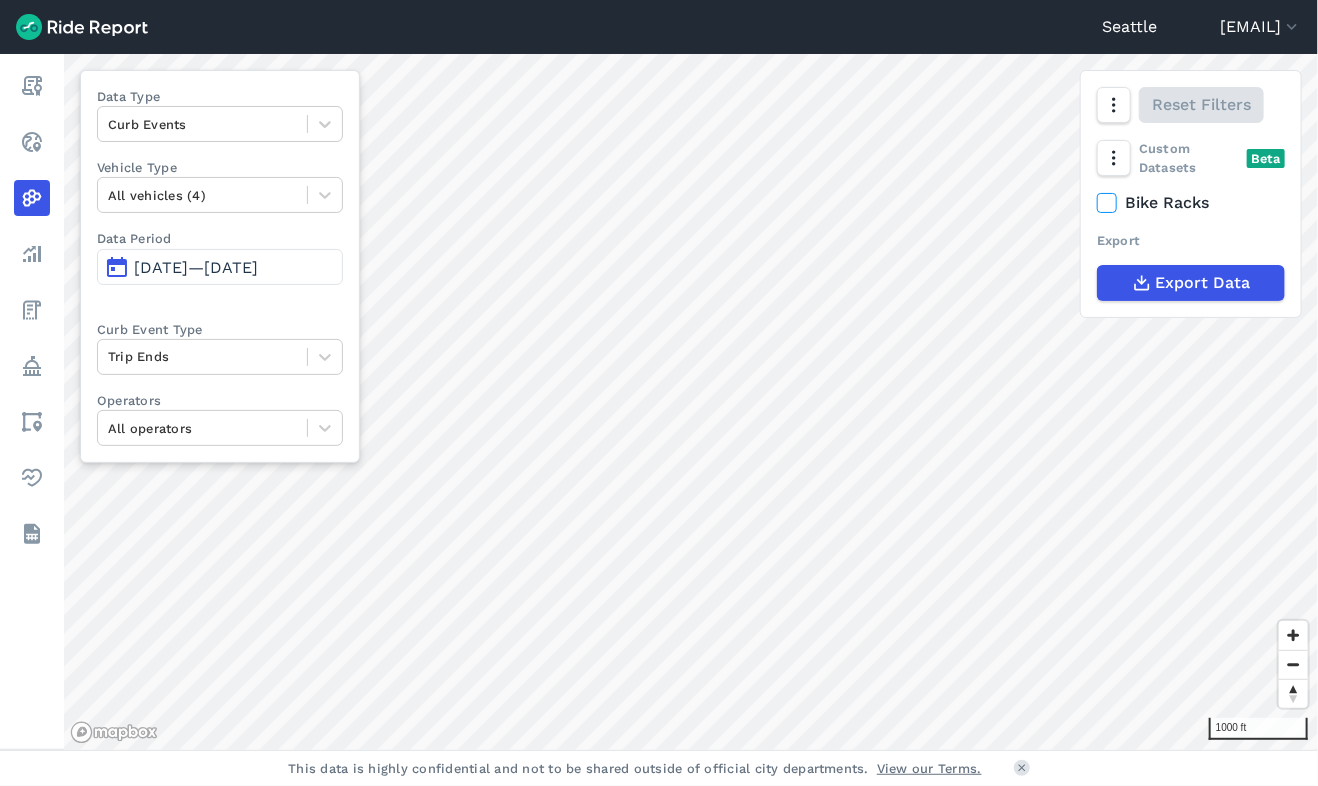 click on "1000 ft" at bounding box center (691, 402) 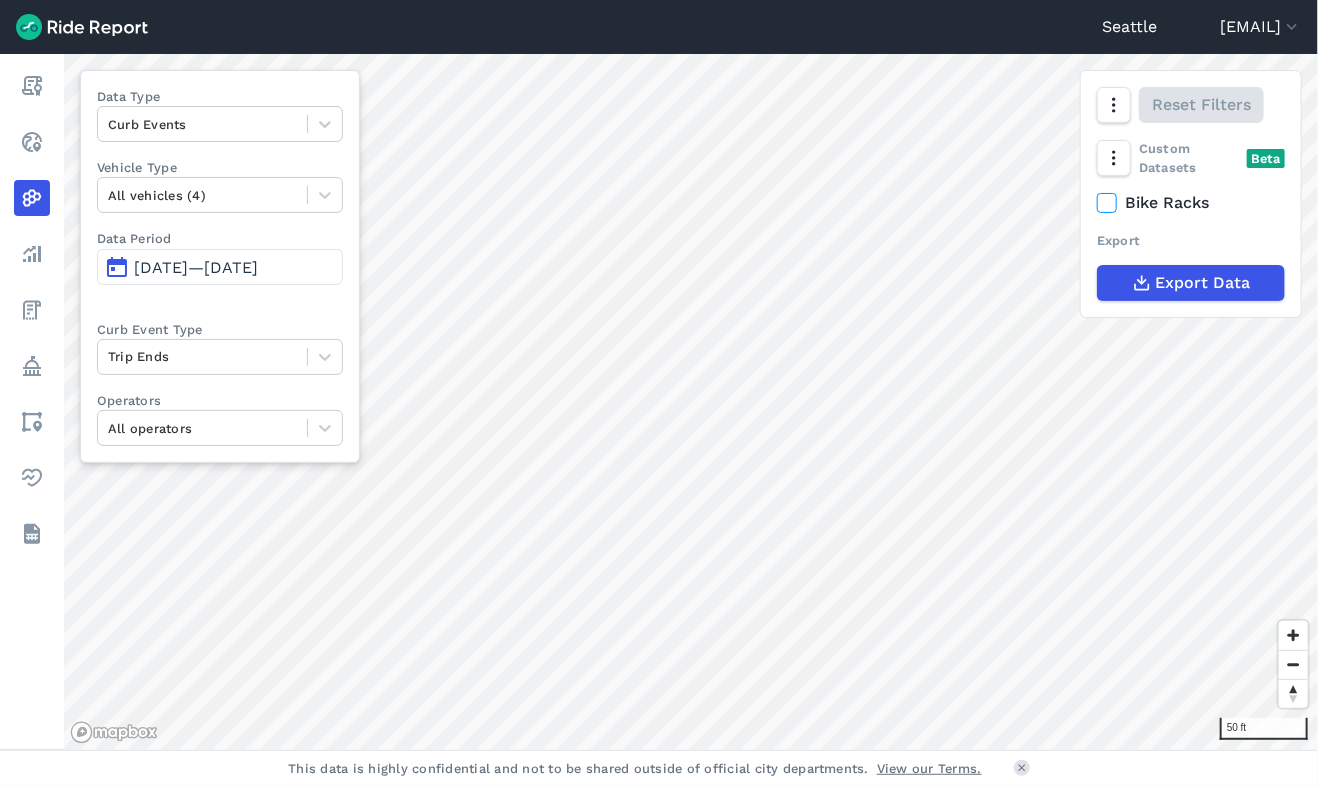 click on "[MONTH] [DAY], [YEAR]—[MONTH] [DAY], [YEAR]" at bounding box center (196, 267) 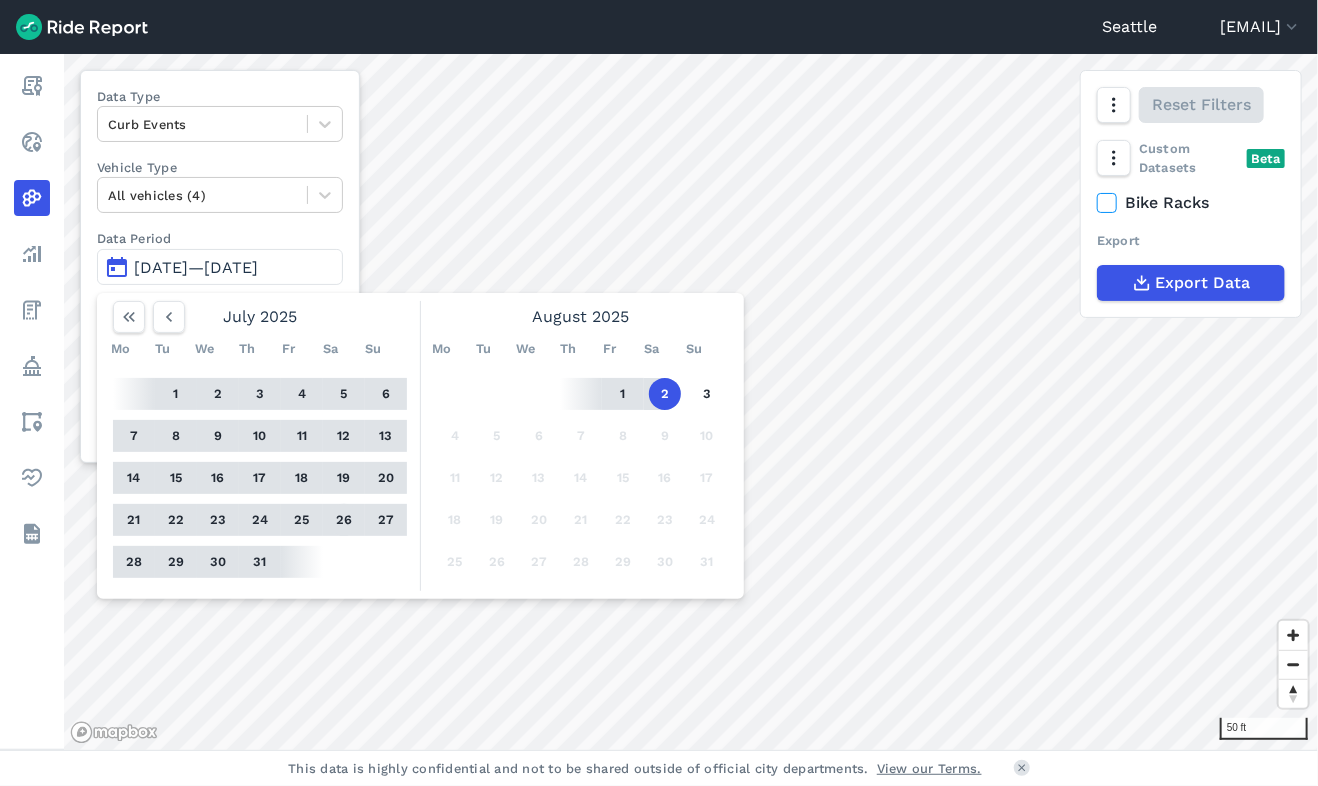 click on "26" at bounding box center [344, 520] 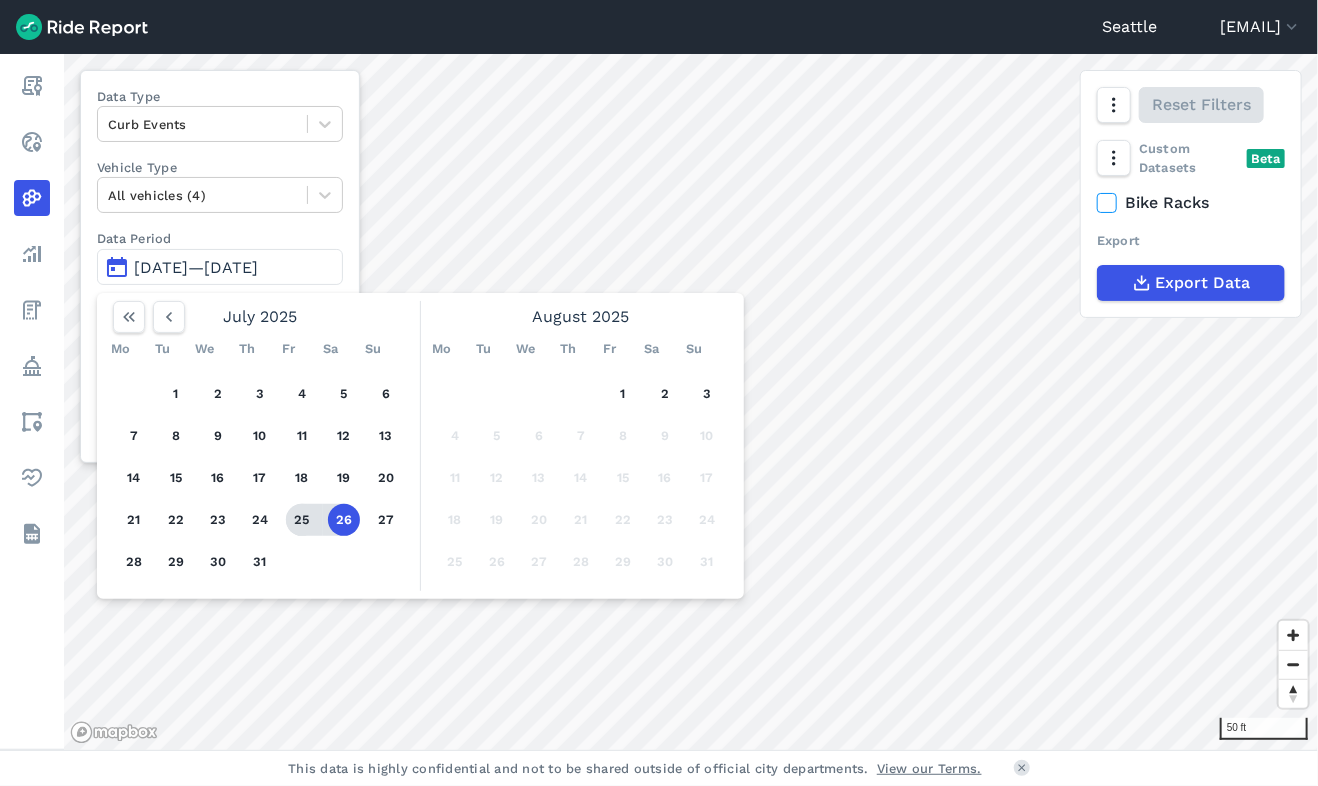 click on "25" at bounding box center [302, 520] 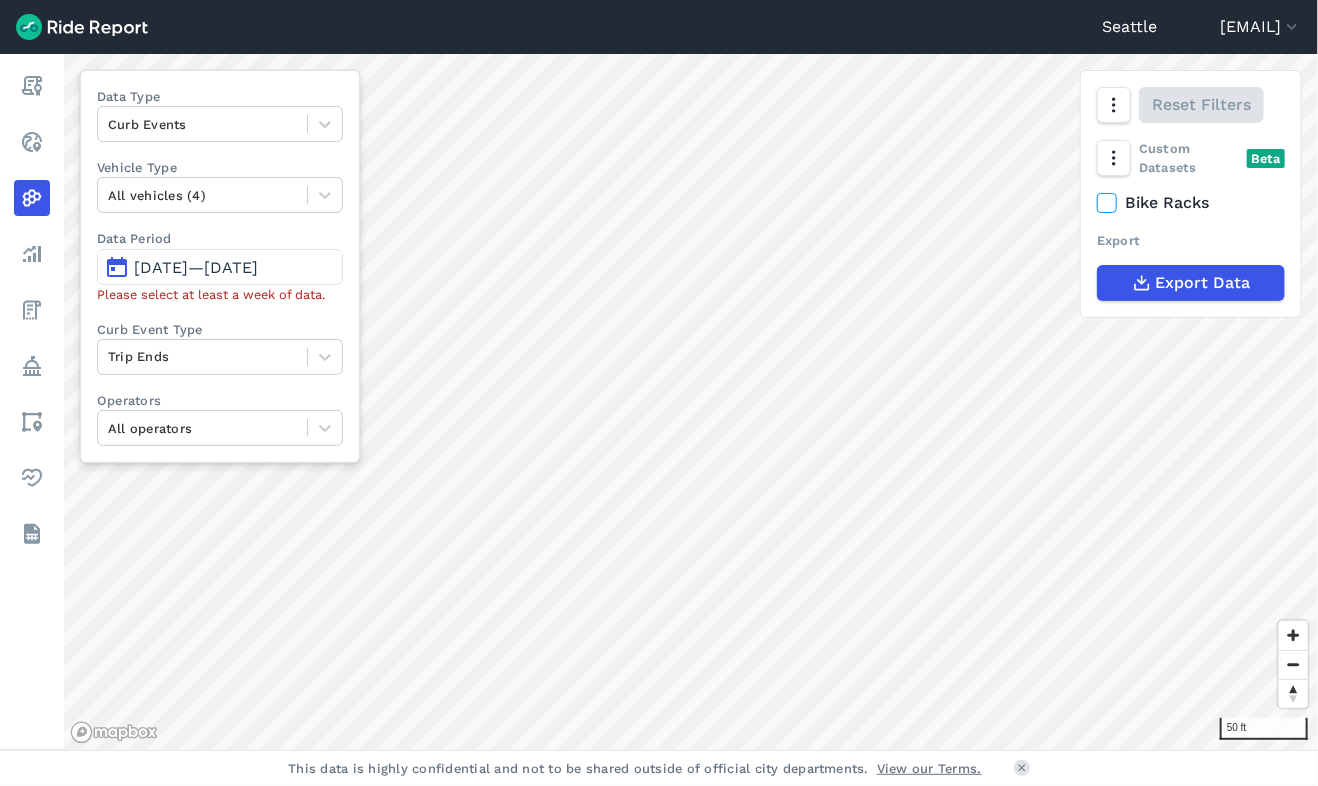 click on "Jul 25, 2025—Jul 26, 2025" at bounding box center (196, 267) 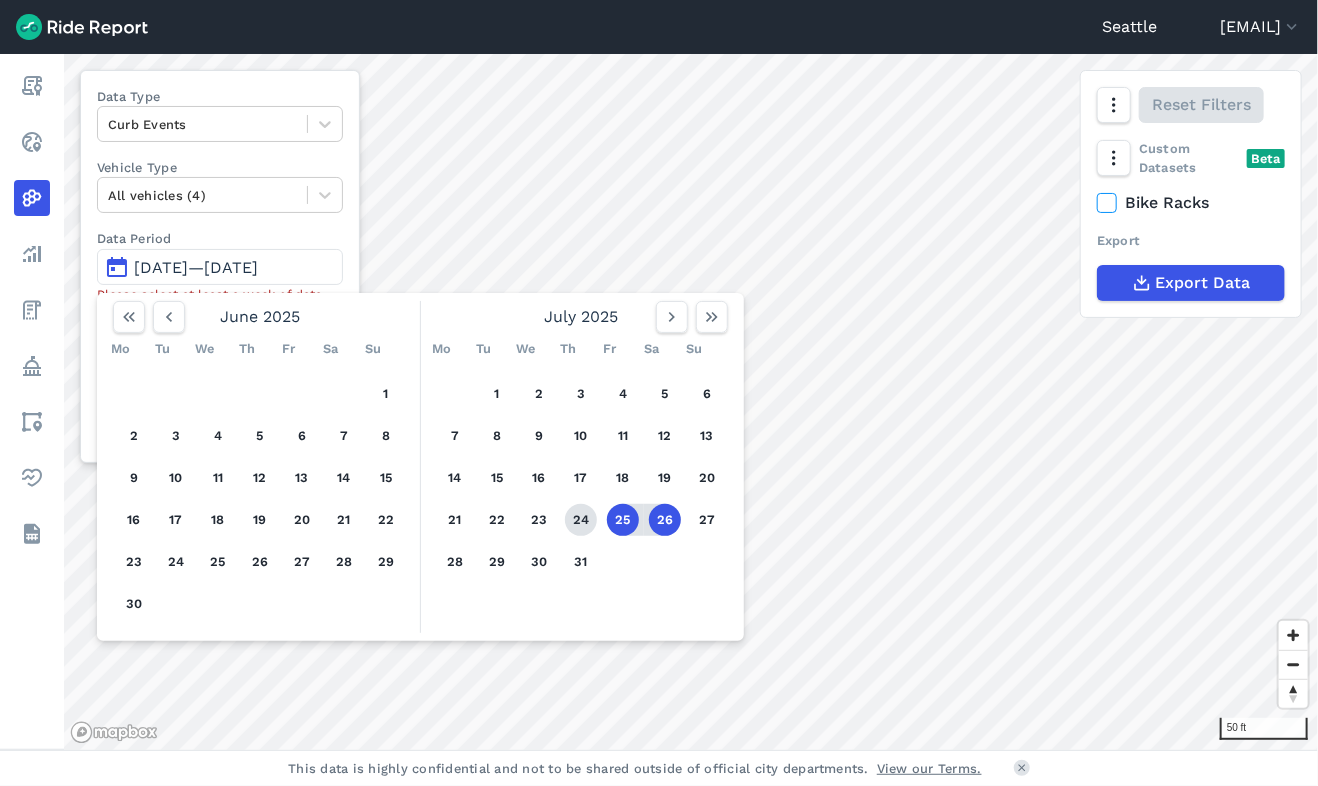 click on "24" at bounding box center (581, 520) 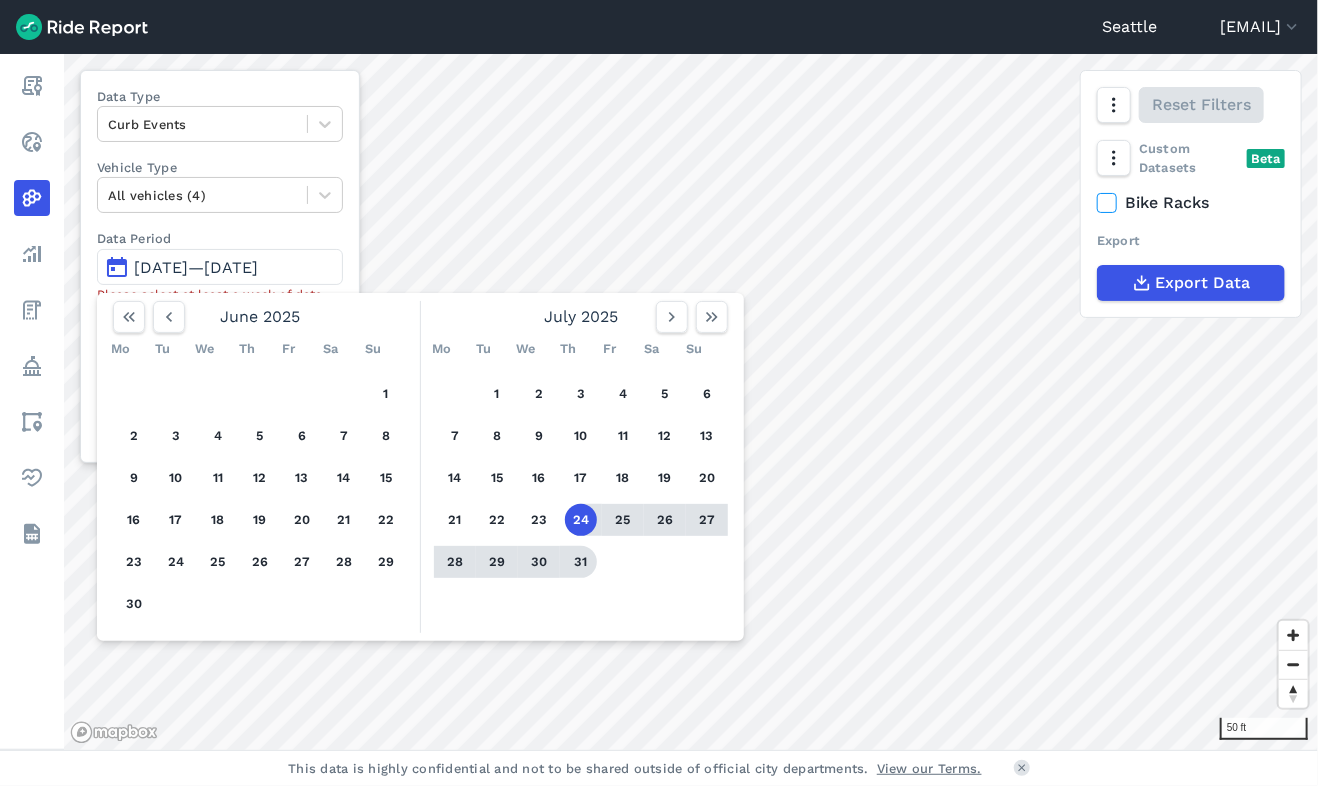 click at bounding box center [578, 562] 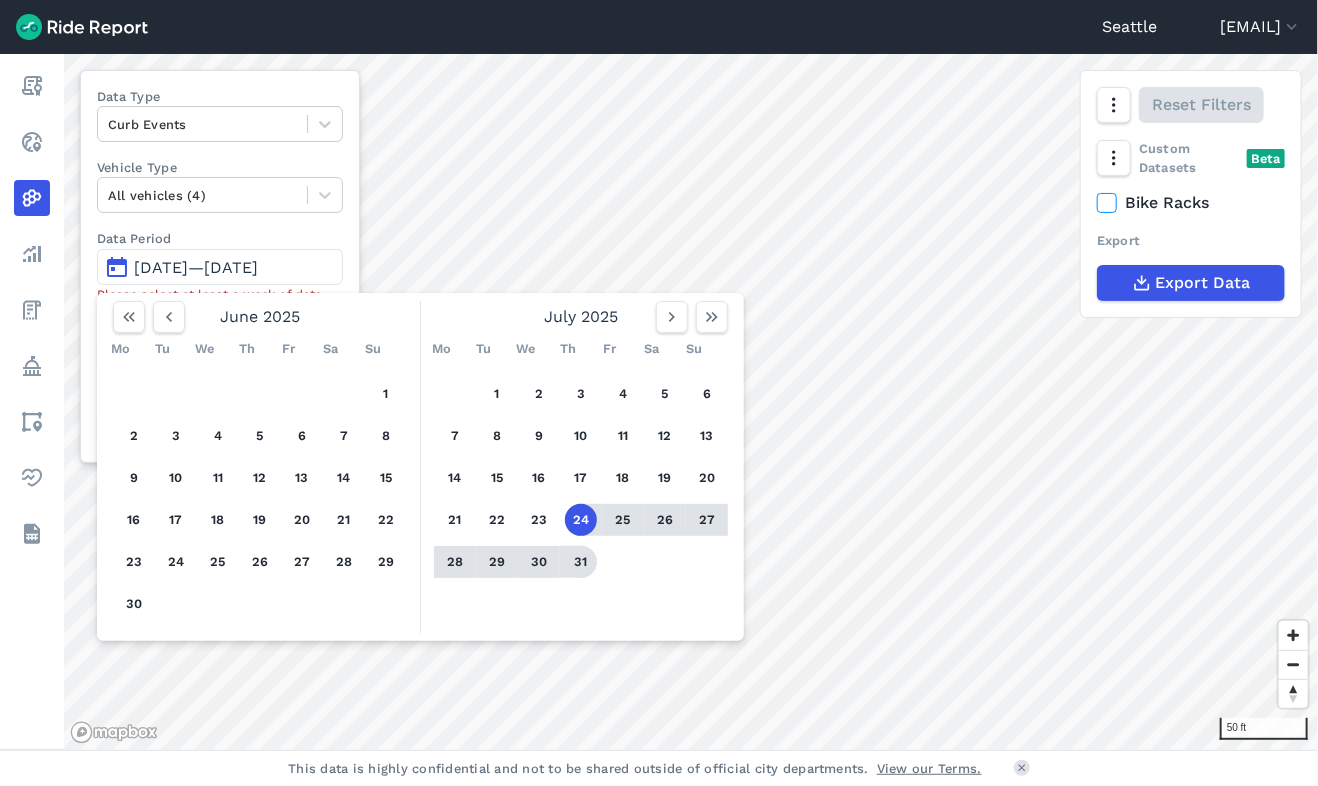 click on "31" at bounding box center [581, 562] 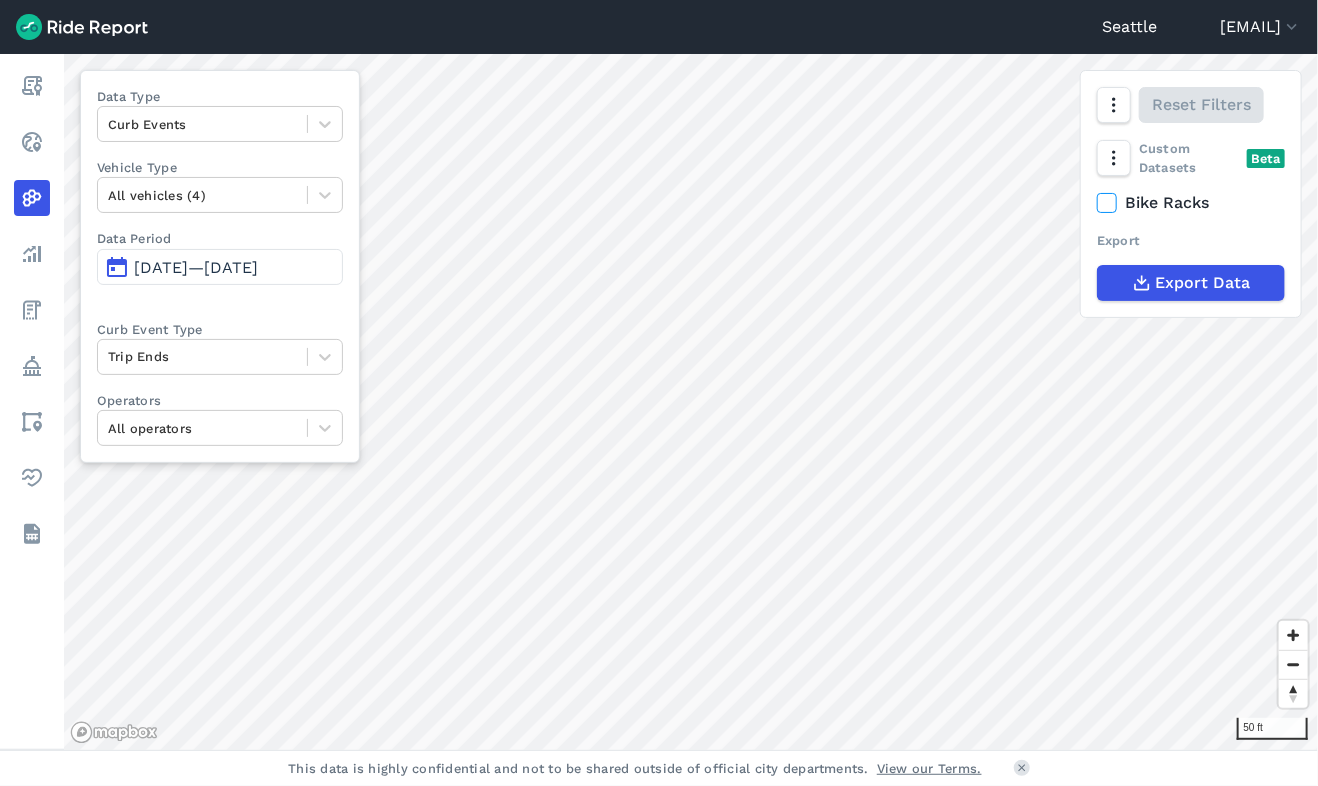 click on "Jul 24, 2025—Jul 31, 2025" at bounding box center (196, 267) 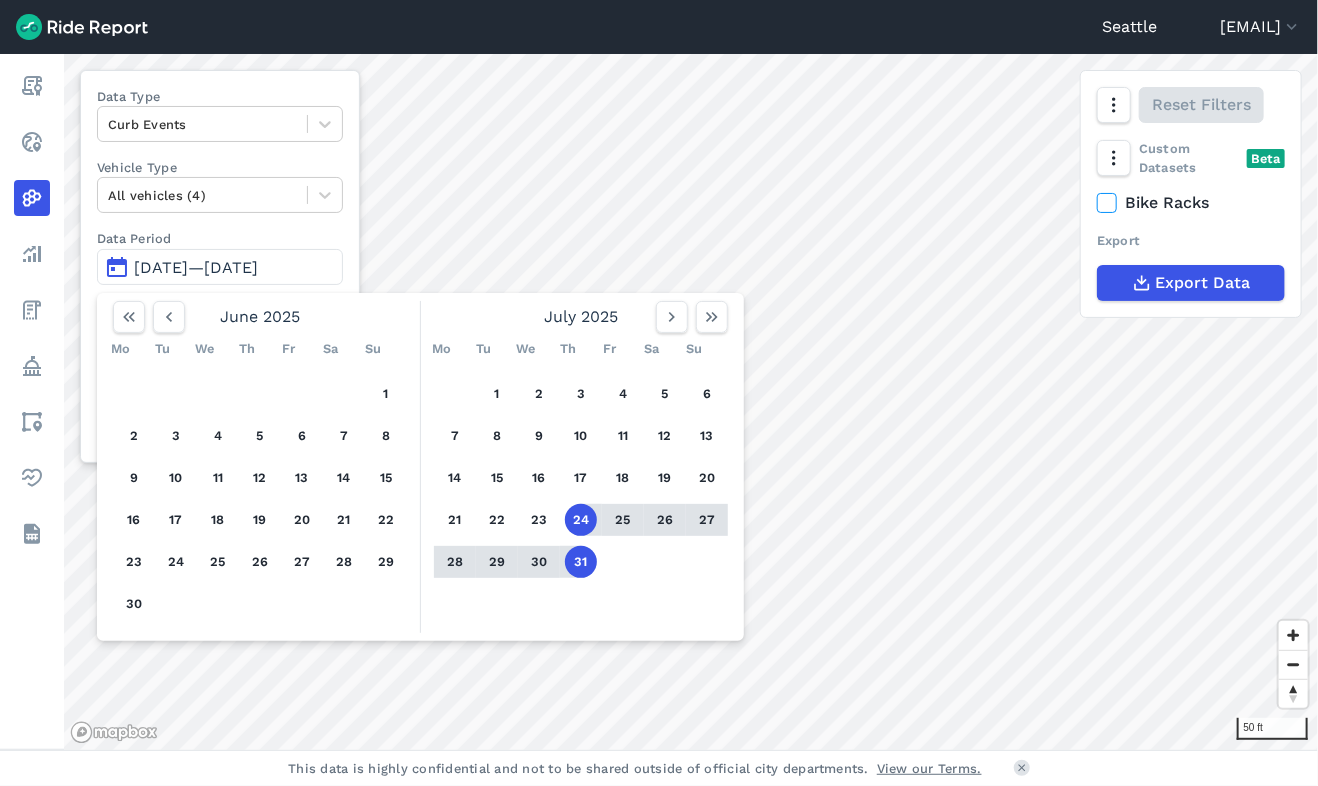click on "24" at bounding box center [581, 520] 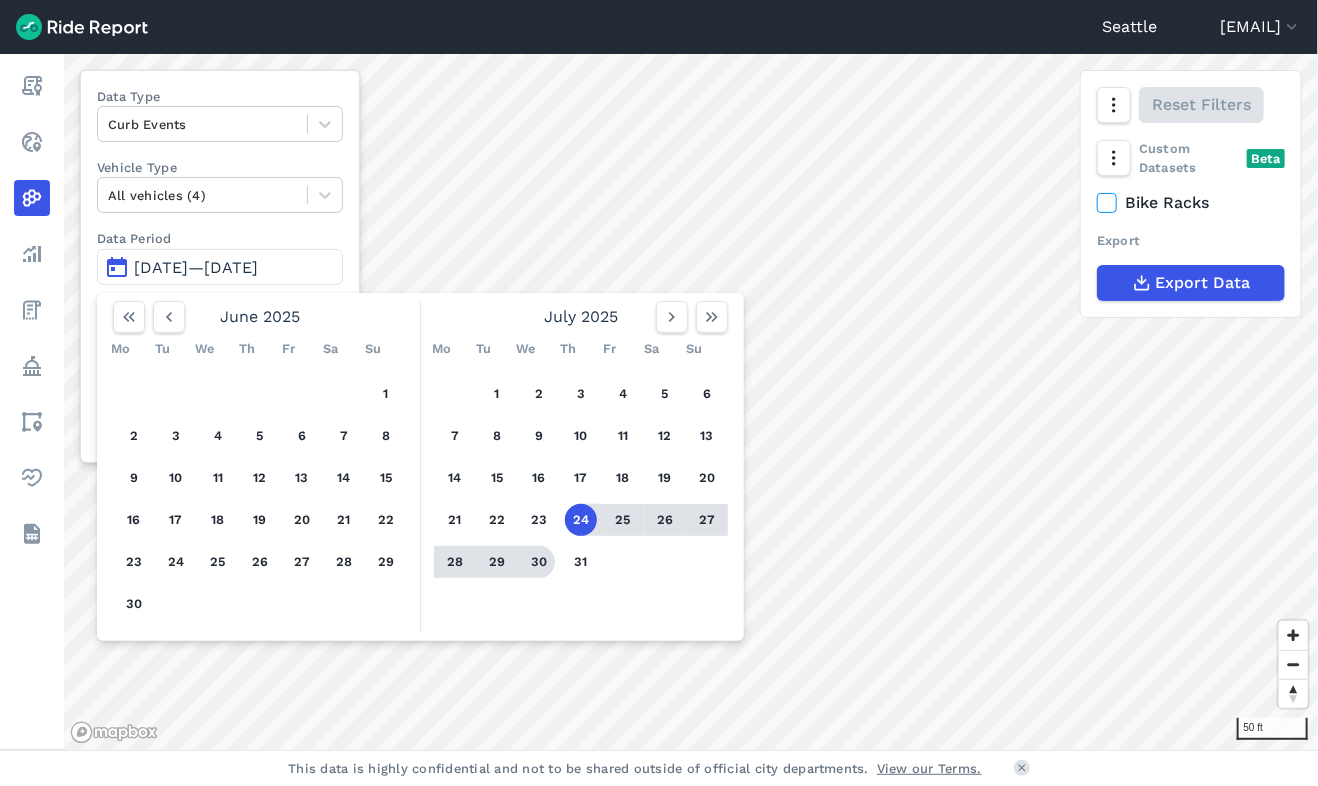 click on "30" at bounding box center (539, 562) 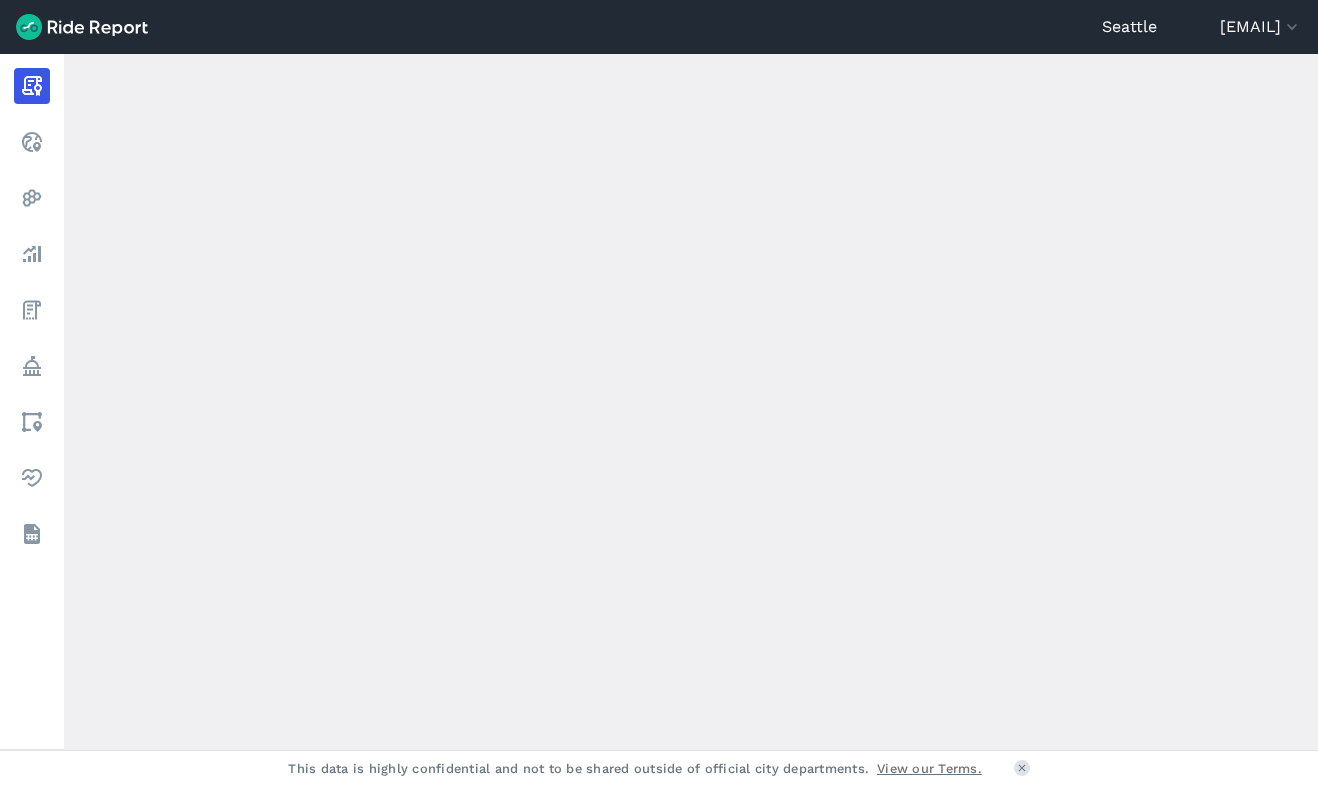 scroll, scrollTop: 0, scrollLeft: 0, axis: both 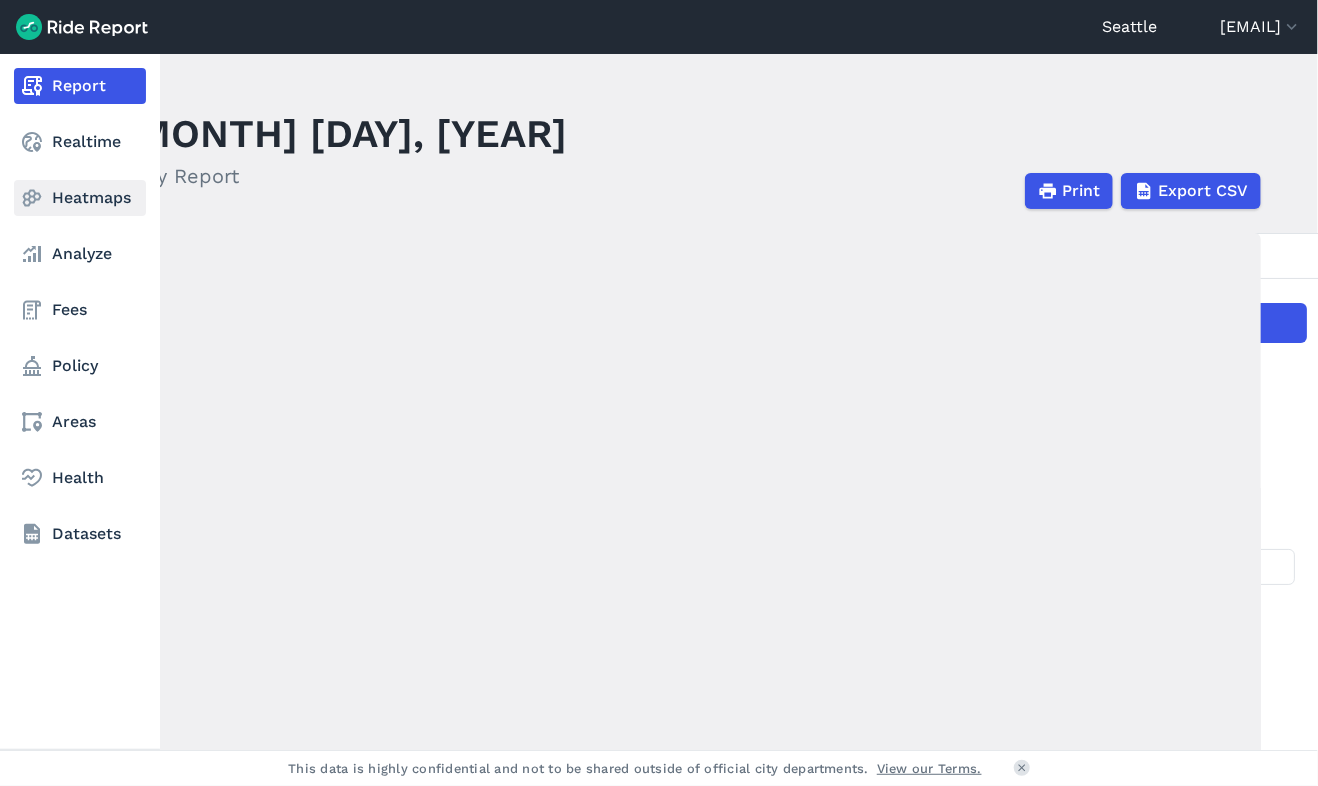 click on "Heatmaps" at bounding box center [80, 198] 